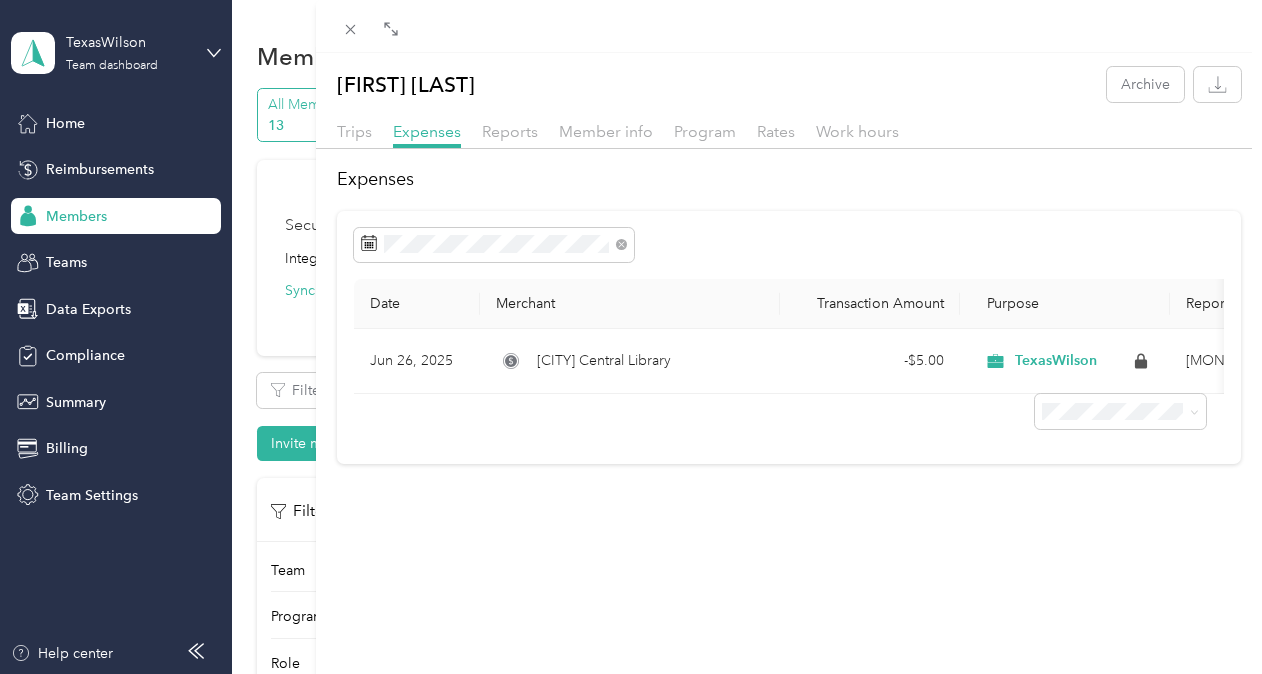 scroll, scrollTop: 0, scrollLeft: 0, axis: both 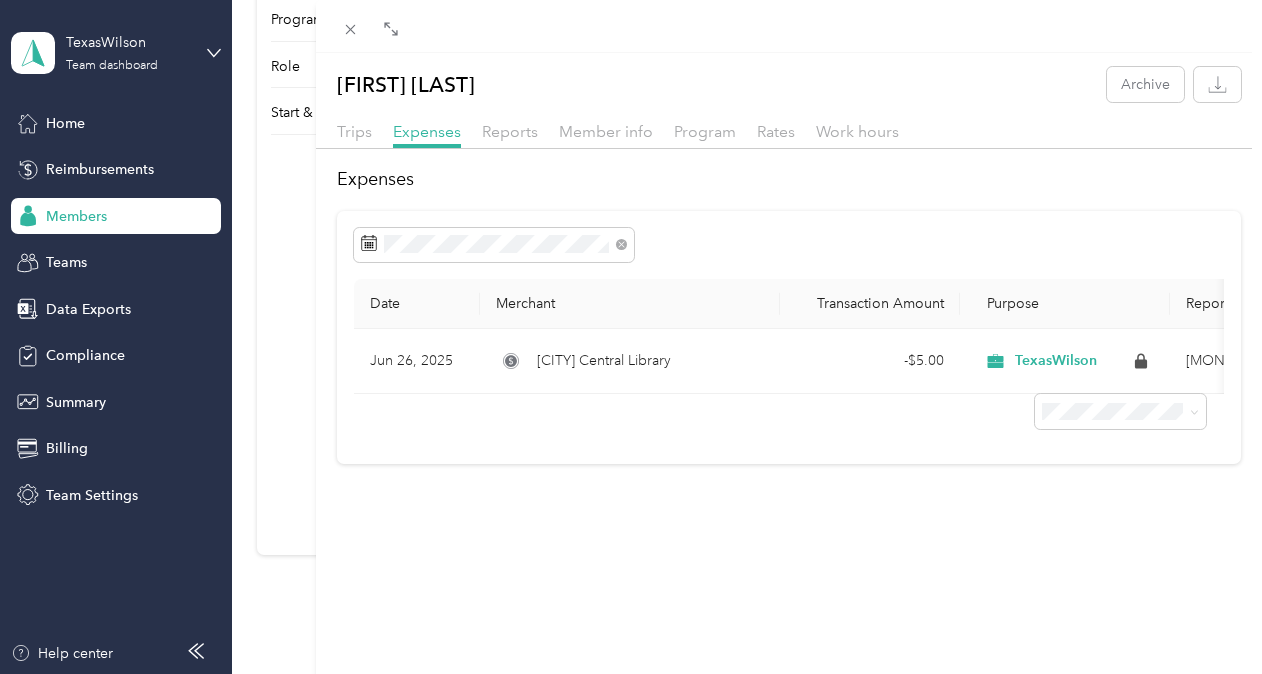 click on "Expenses Date Merchant Transaction Amount Purpose Report           [MONTH] [DAY], [YEAR] [CITY] Central Library -  $5.00 TexasWilson [MONTH] [DAY] - [DAY], [YEAR]" at bounding box center [631, 337] 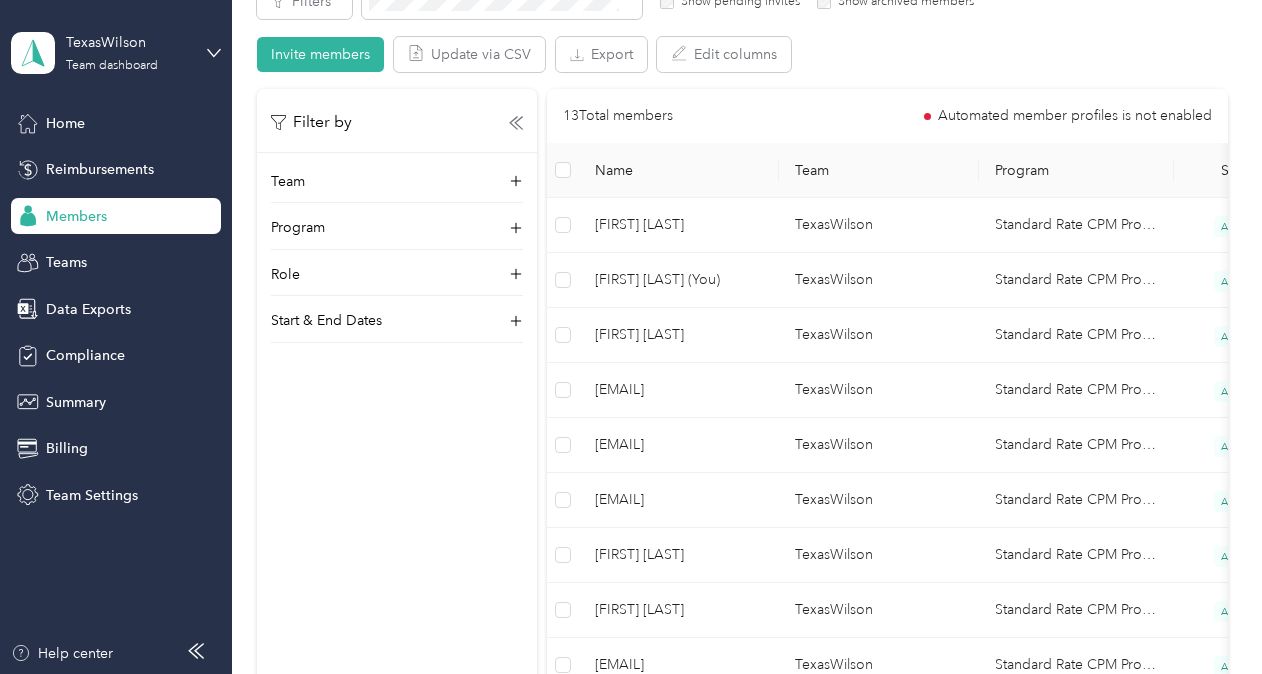 scroll, scrollTop: 343, scrollLeft: 0, axis: vertical 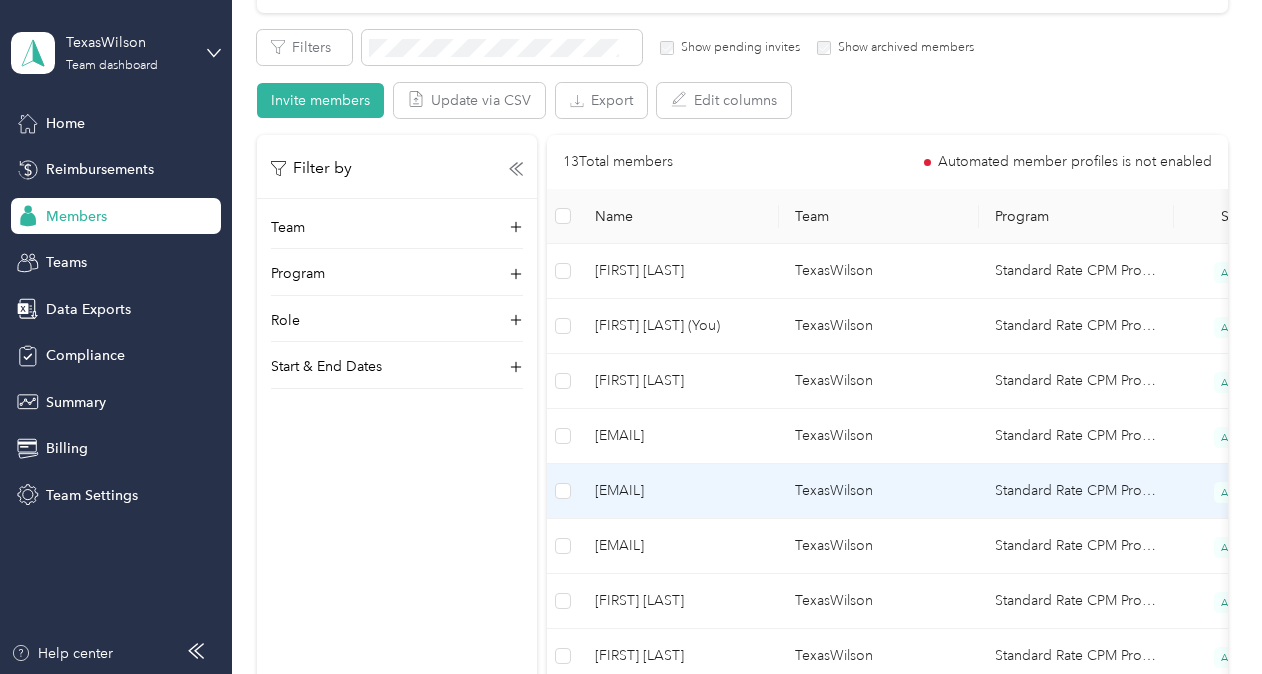 click on "[EMAIL]" at bounding box center [679, 491] 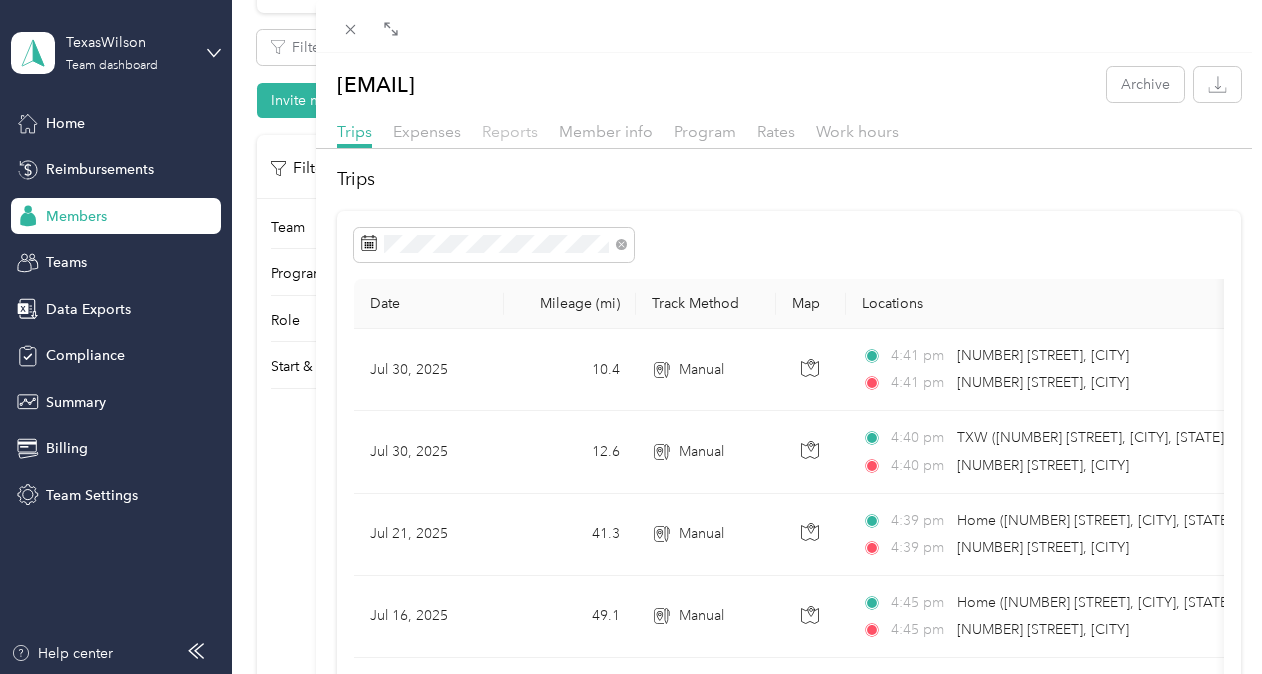 click on "Reports" at bounding box center [510, 131] 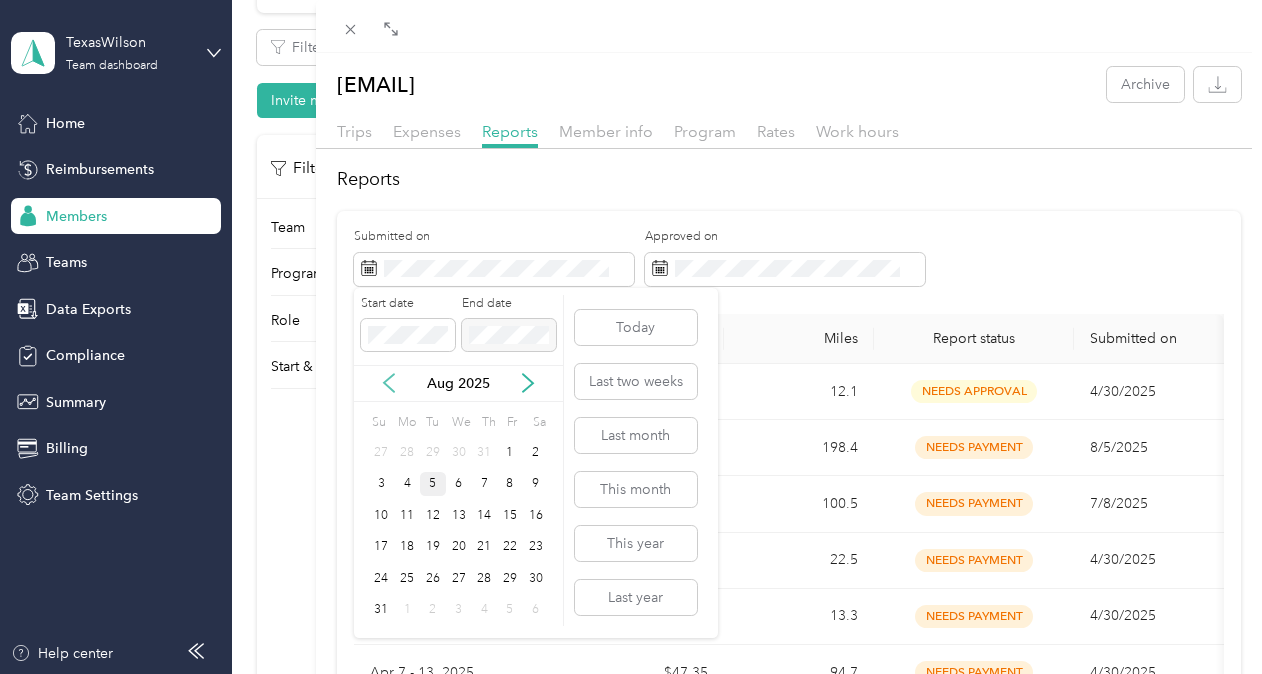 click 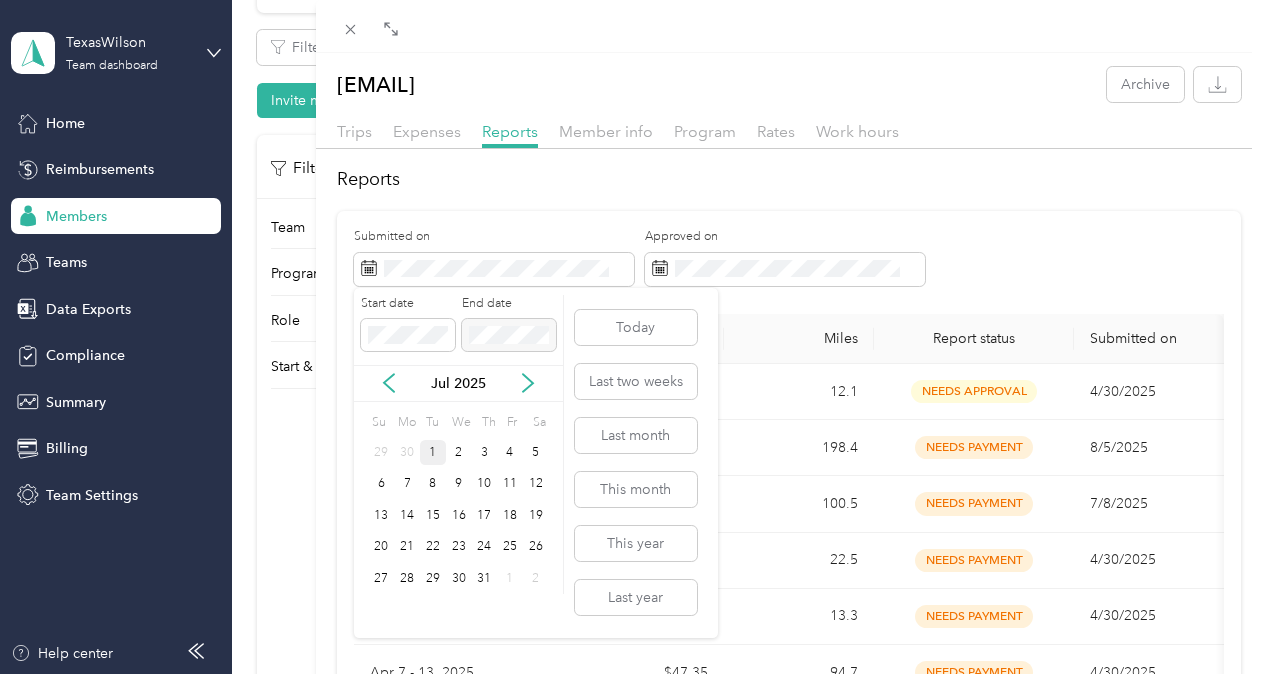 click on "1" at bounding box center [433, 452] 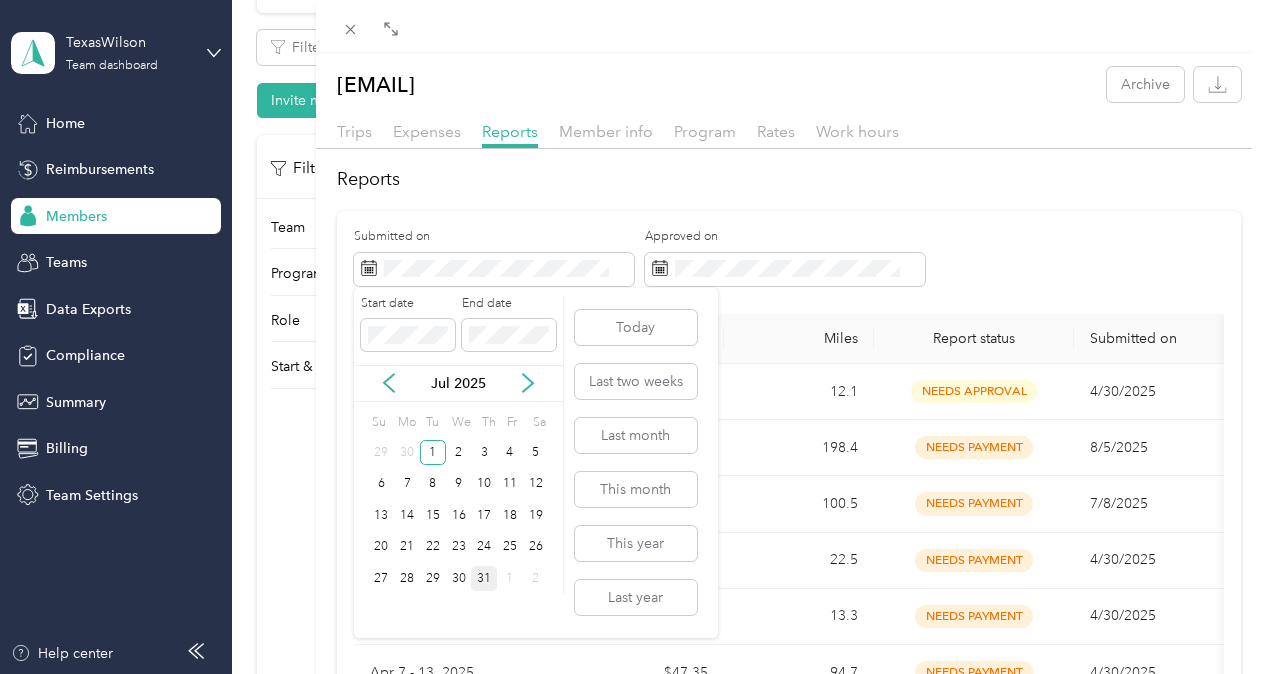 click on "31" at bounding box center (484, 578) 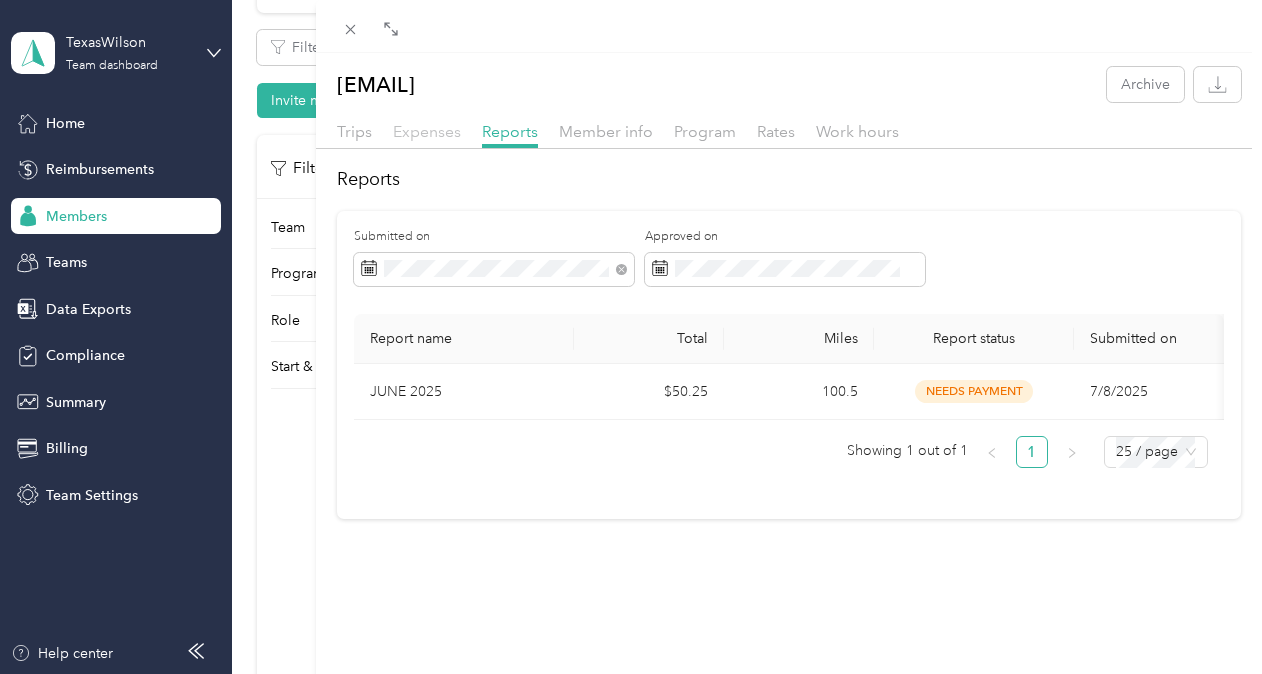click on "Expenses" at bounding box center (427, 131) 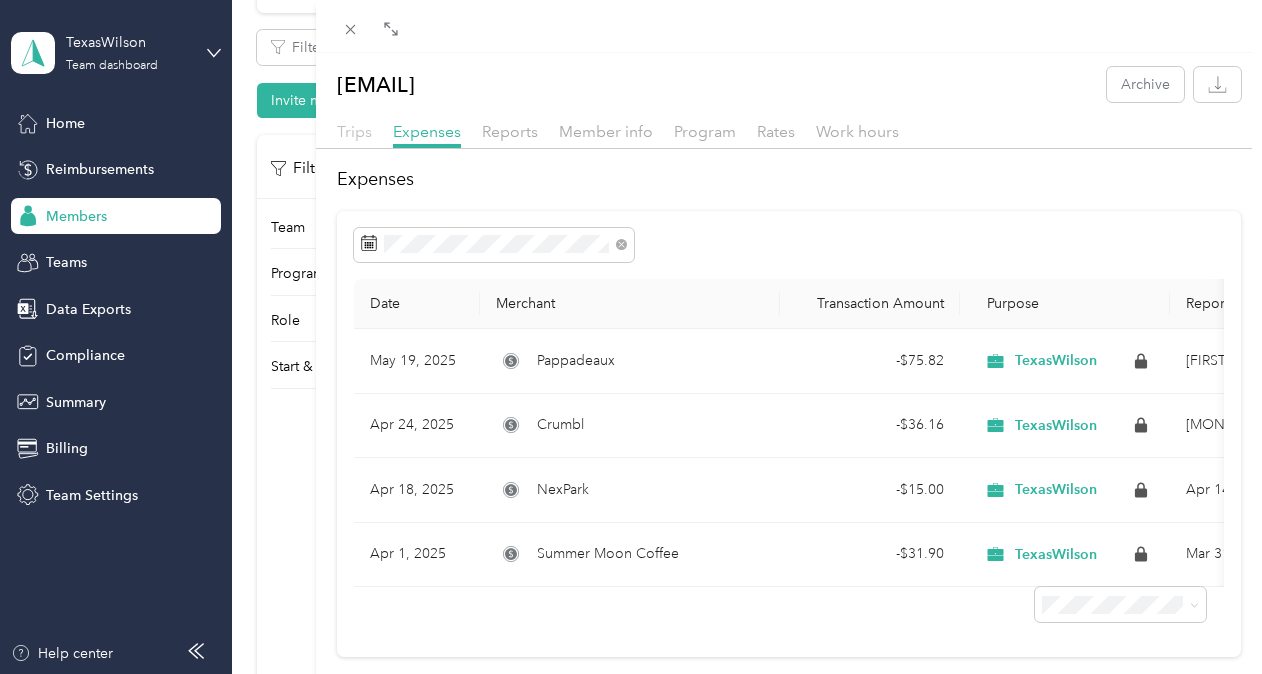 click on "Trips" at bounding box center (354, 131) 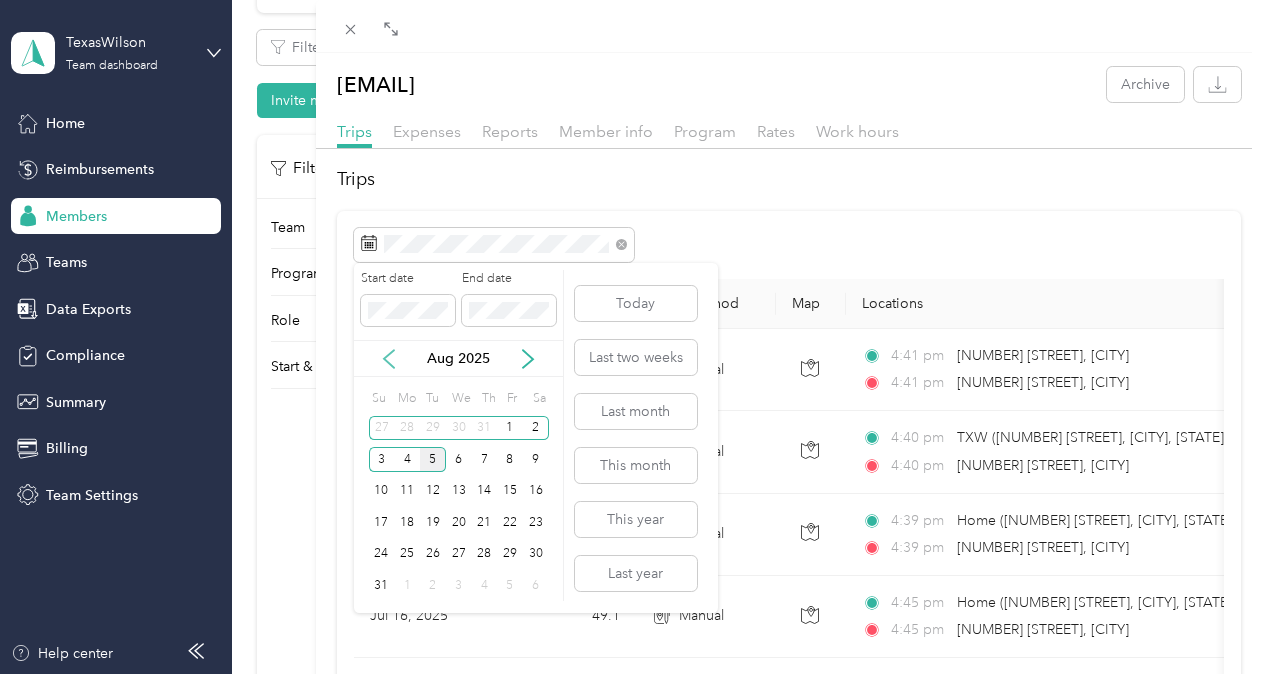click 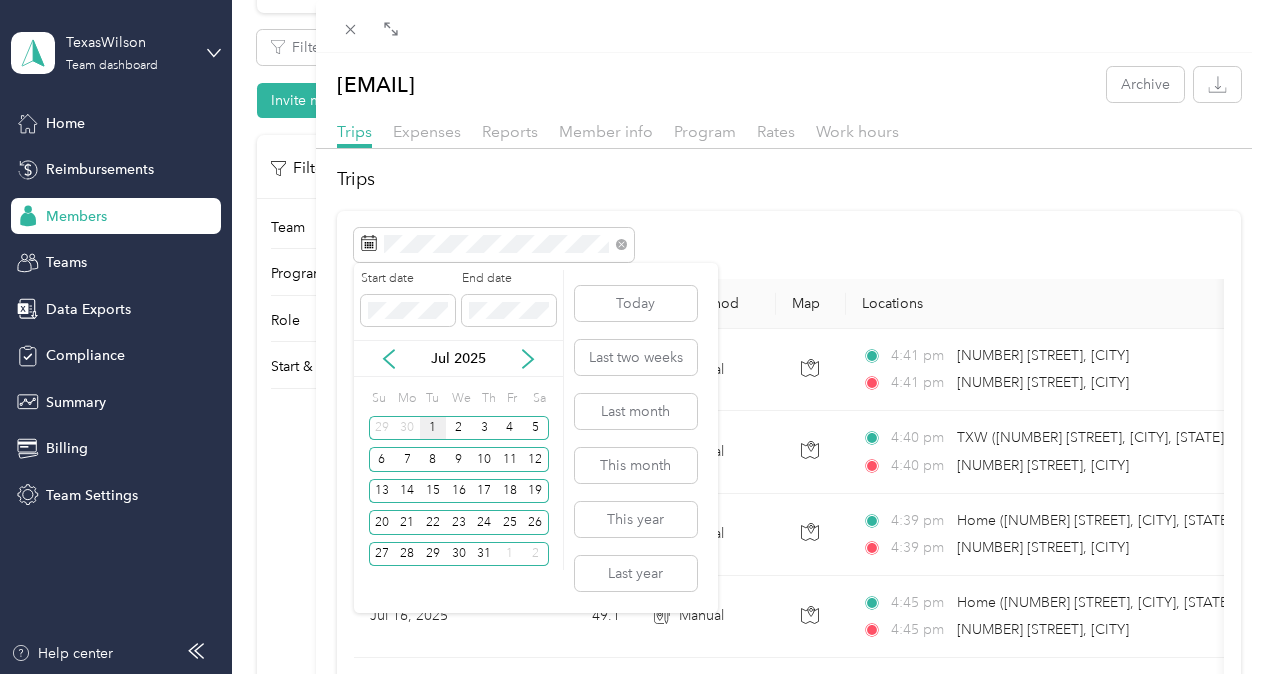 click on "1" at bounding box center [433, 428] 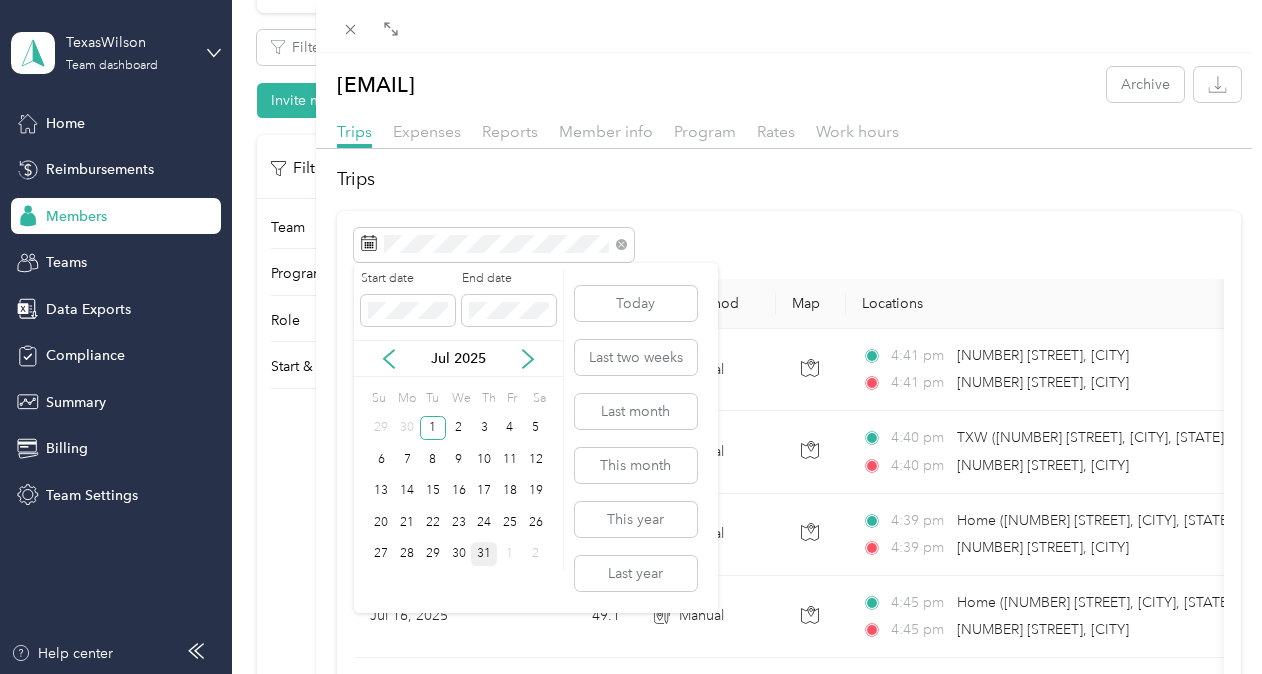 click on "31" at bounding box center (484, 554) 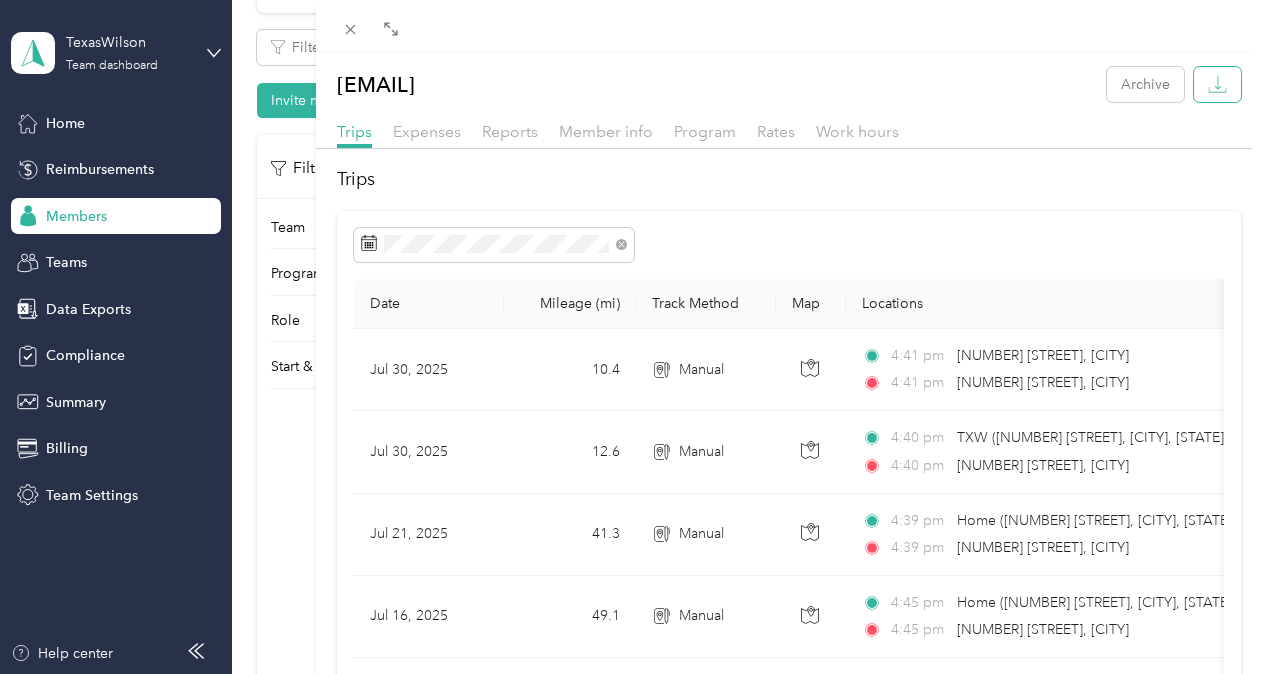 click 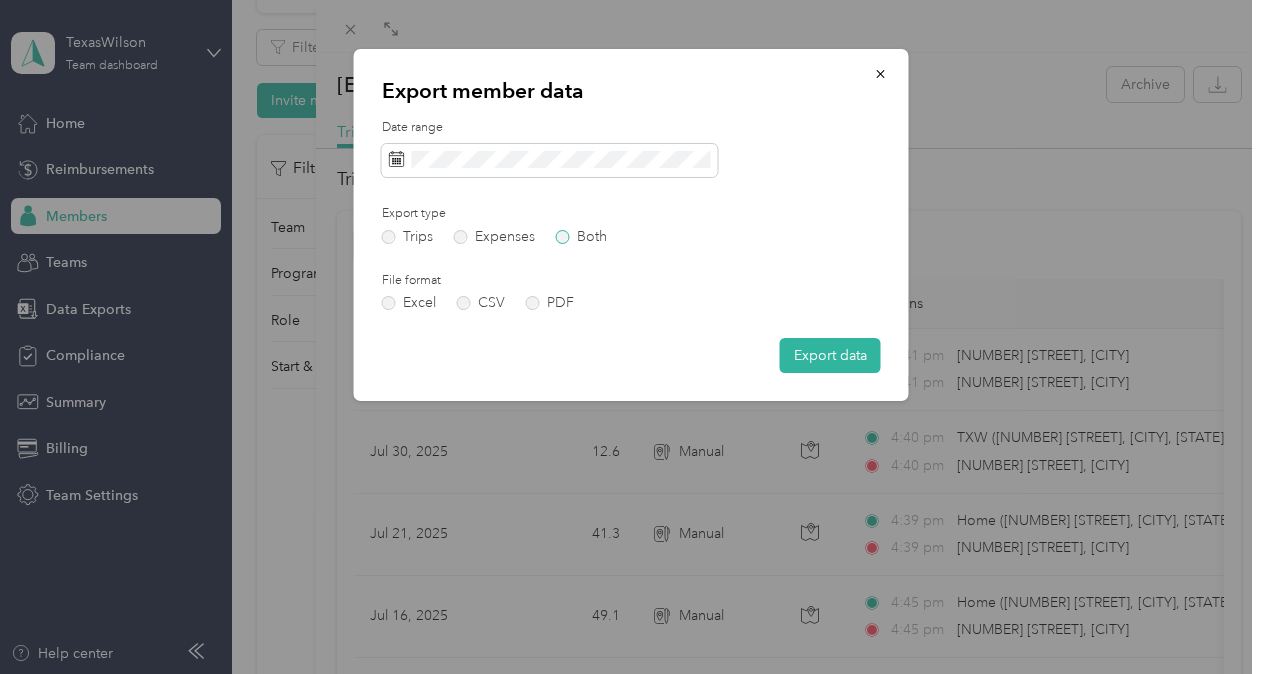 click on "Both" at bounding box center (581, 237) 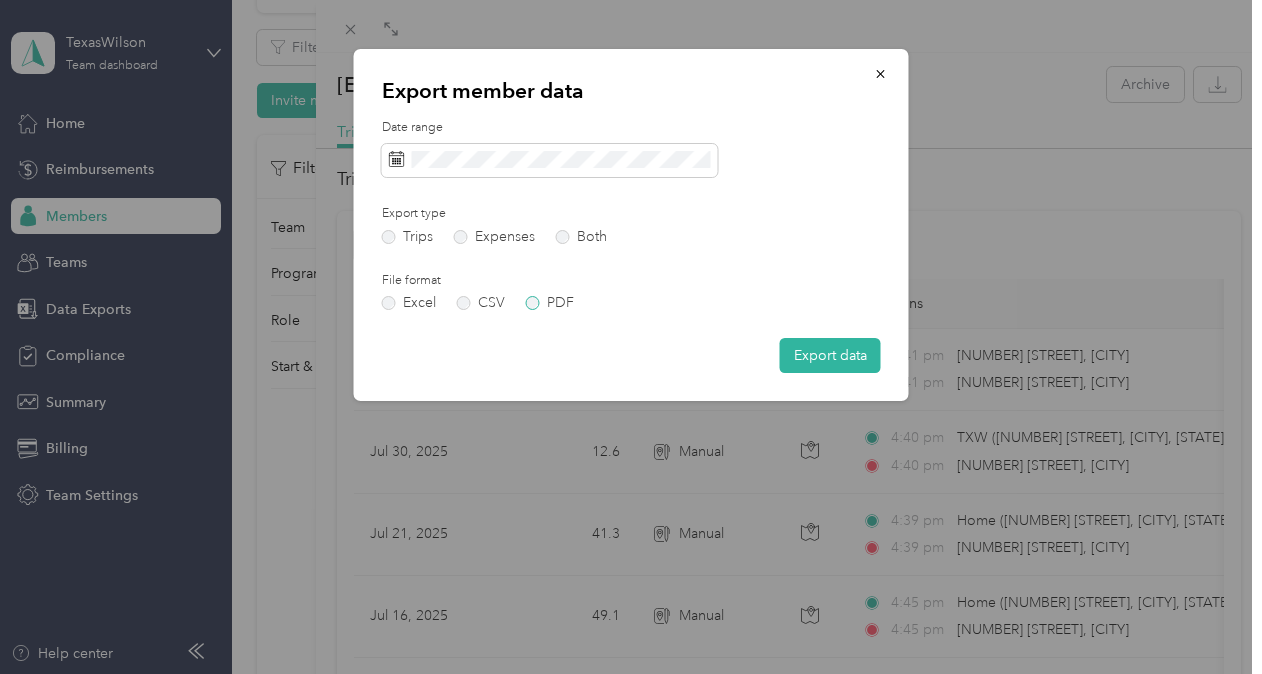 click on "PDF" at bounding box center [550, 303] 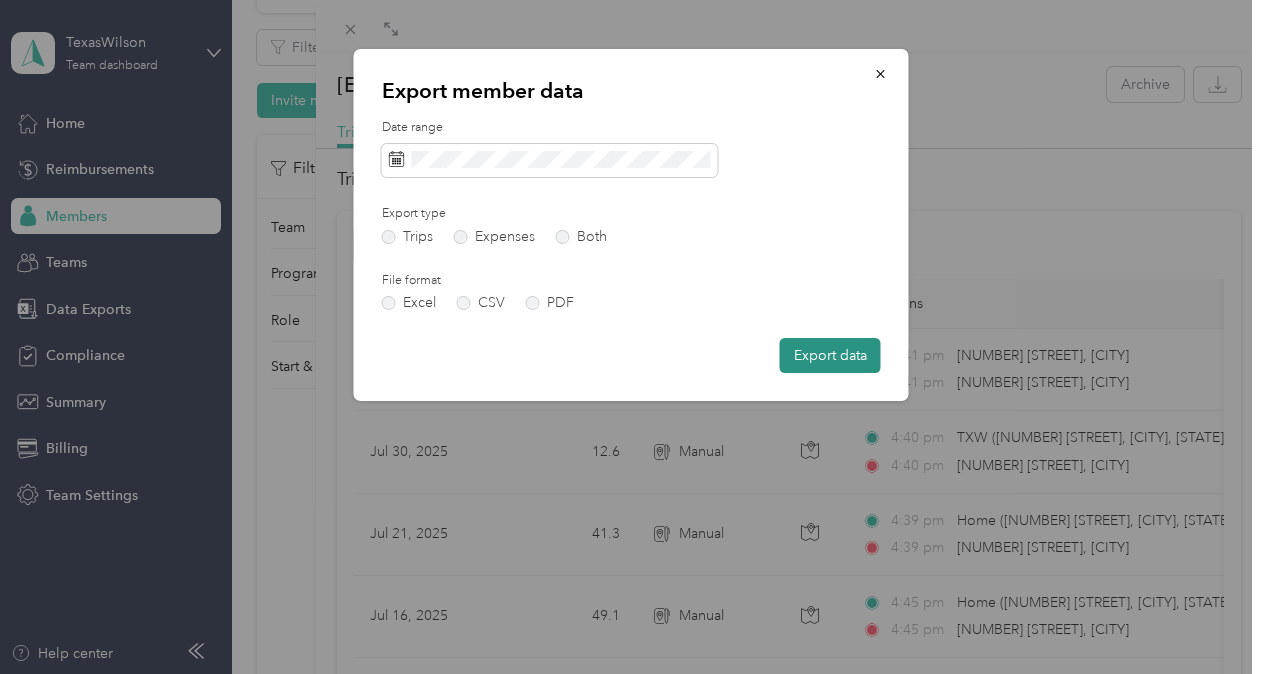 click on "Export data" at bounding box center [830, 355] 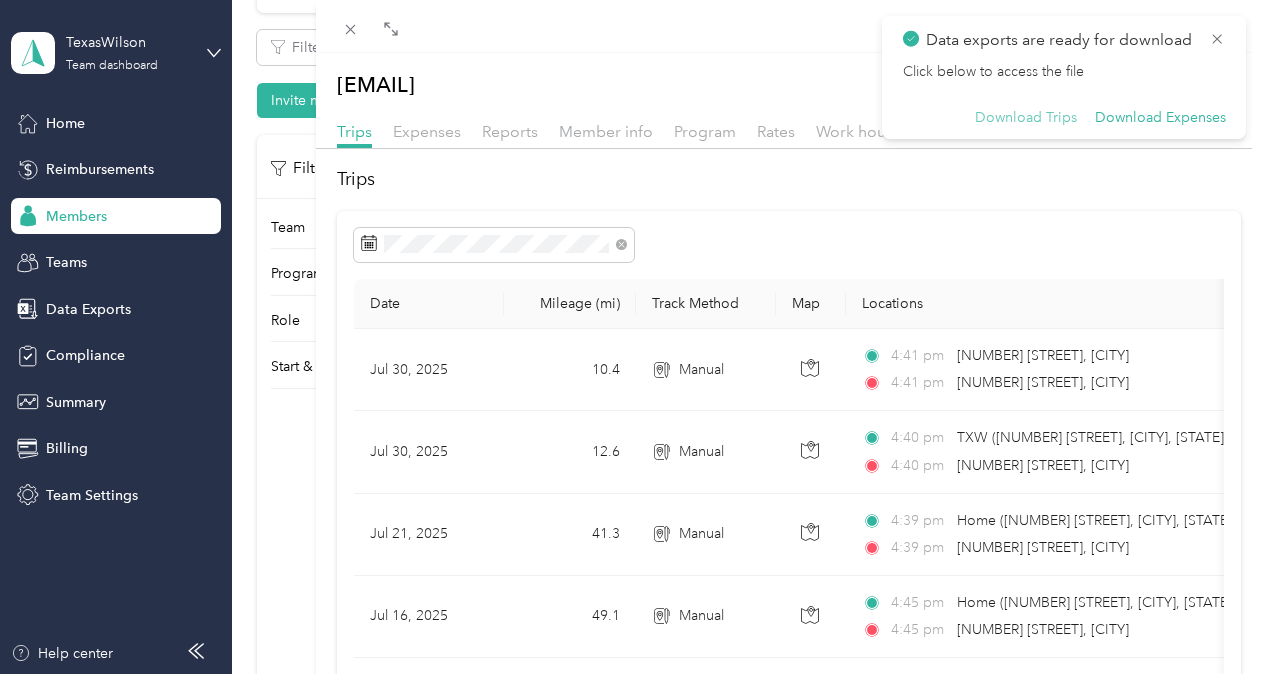 click on "Download Trips" at bounding box center (1026, 118) 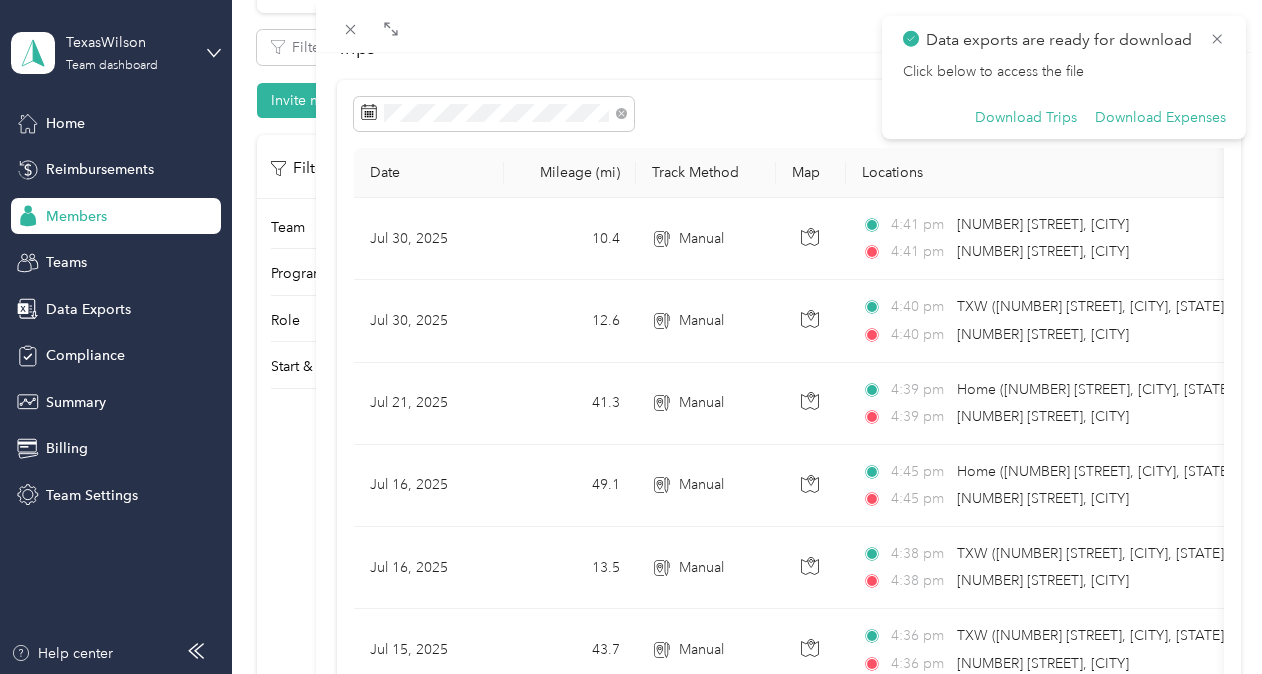 scroll, scrollTop: 0, scrollLeft: 0, axis: both 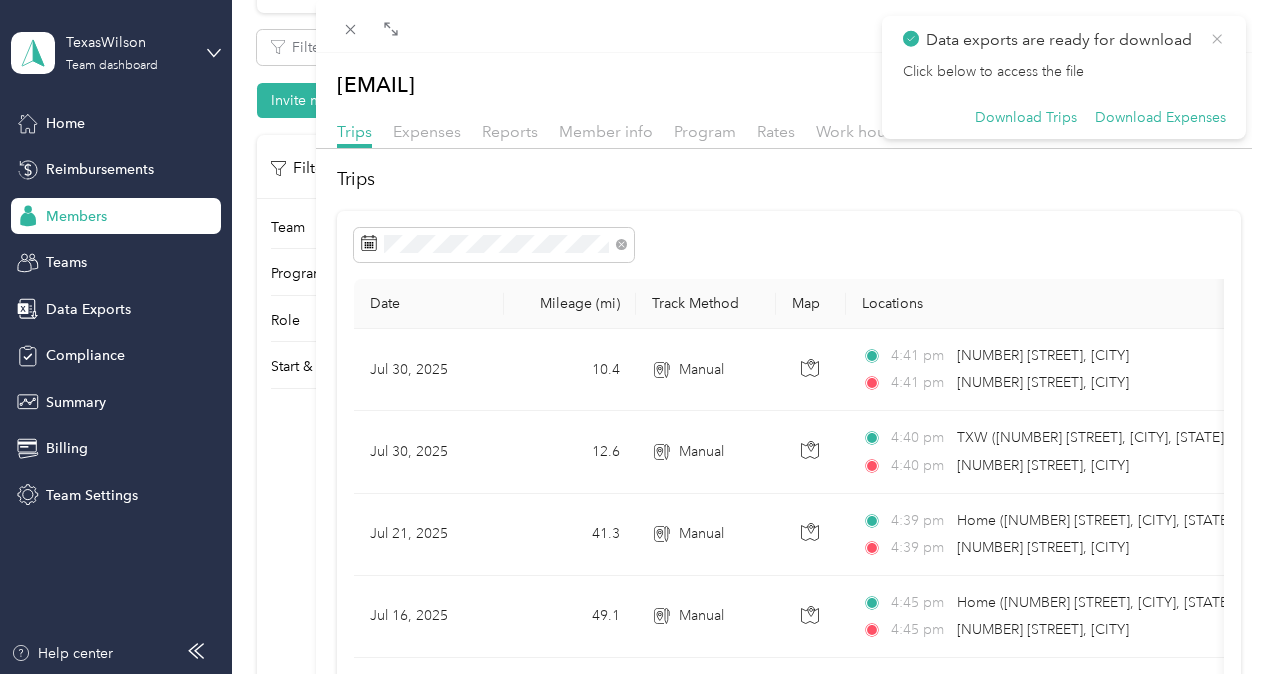 click 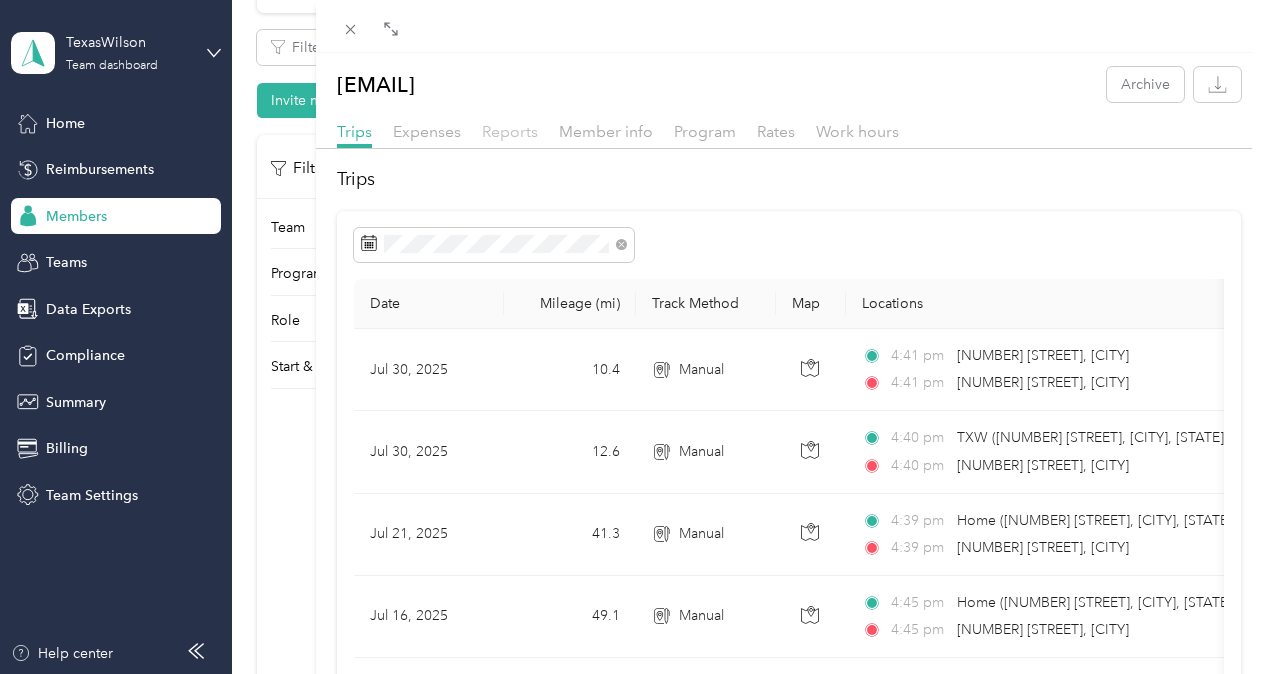 click on "Reports" at bounding box center (510, 131) 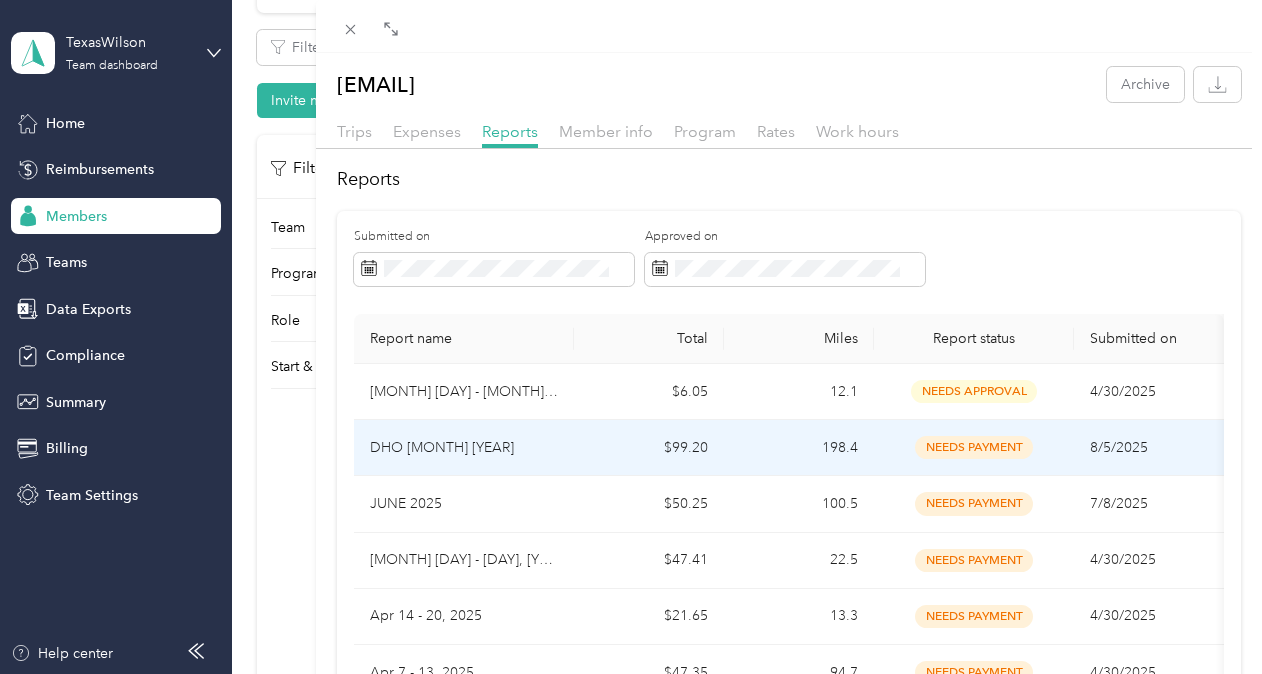 click on "DHO [MONTH] [YEAR]" at bounding box center [464, 448] 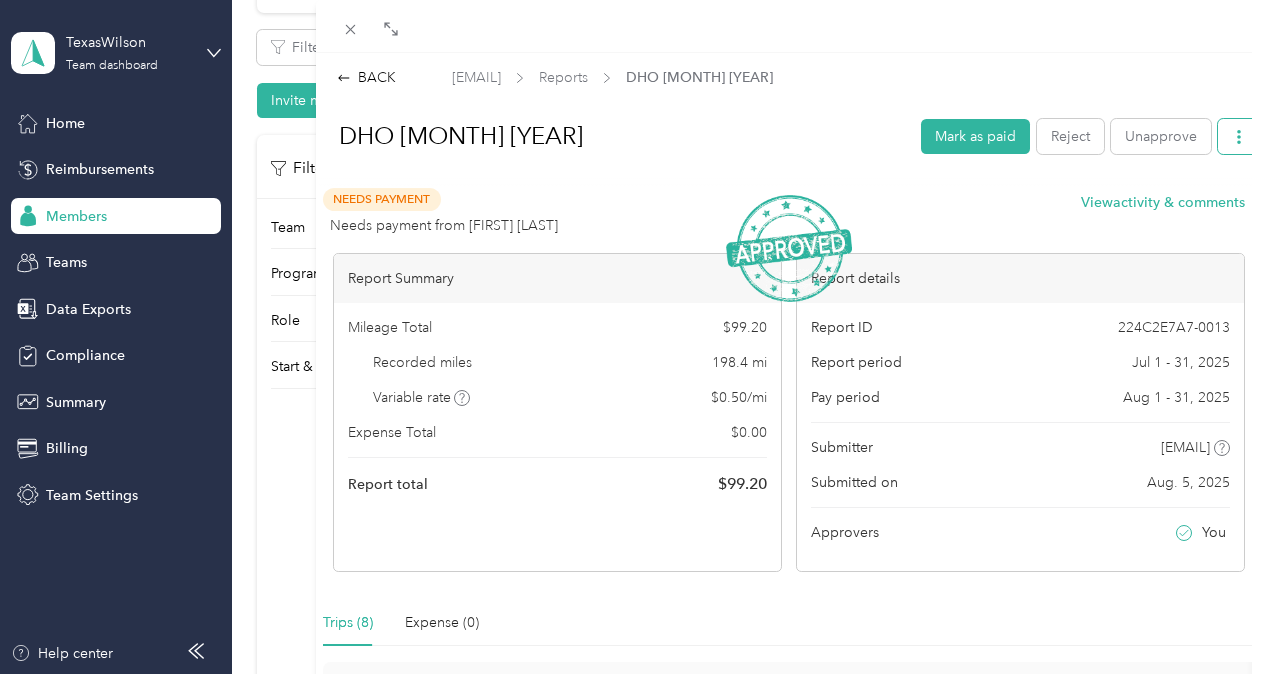click 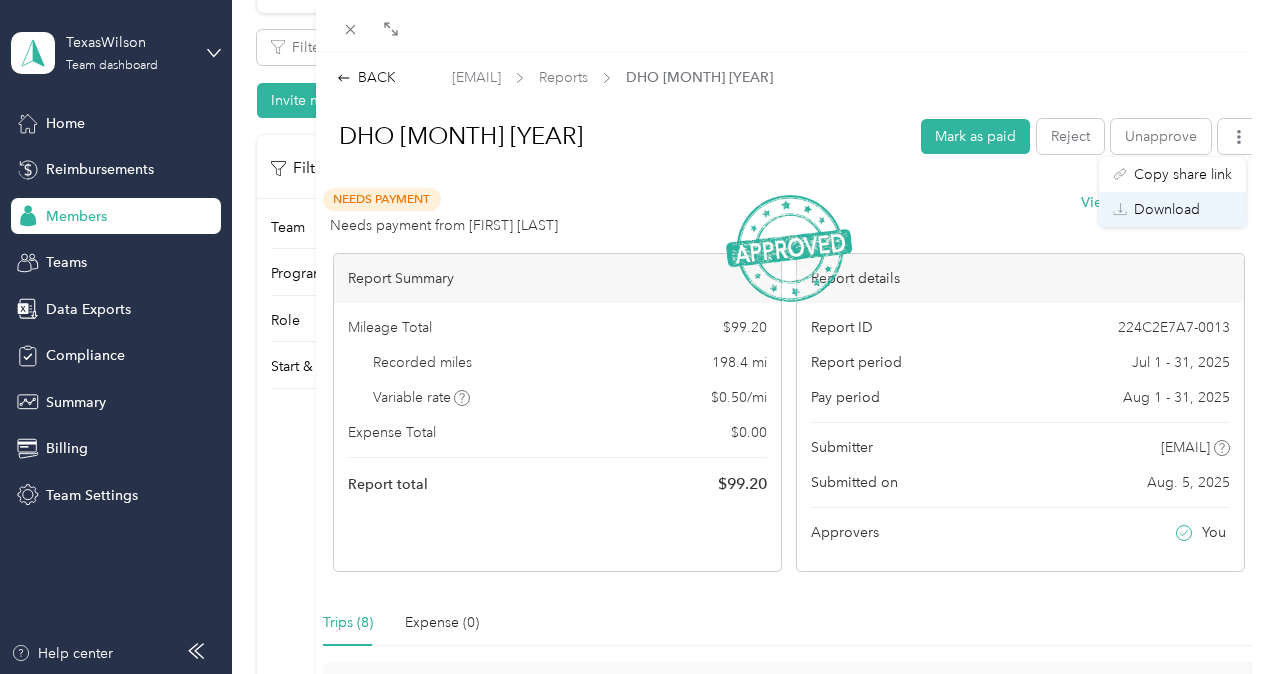 click on "Download" at bounding box center [1167, 209] 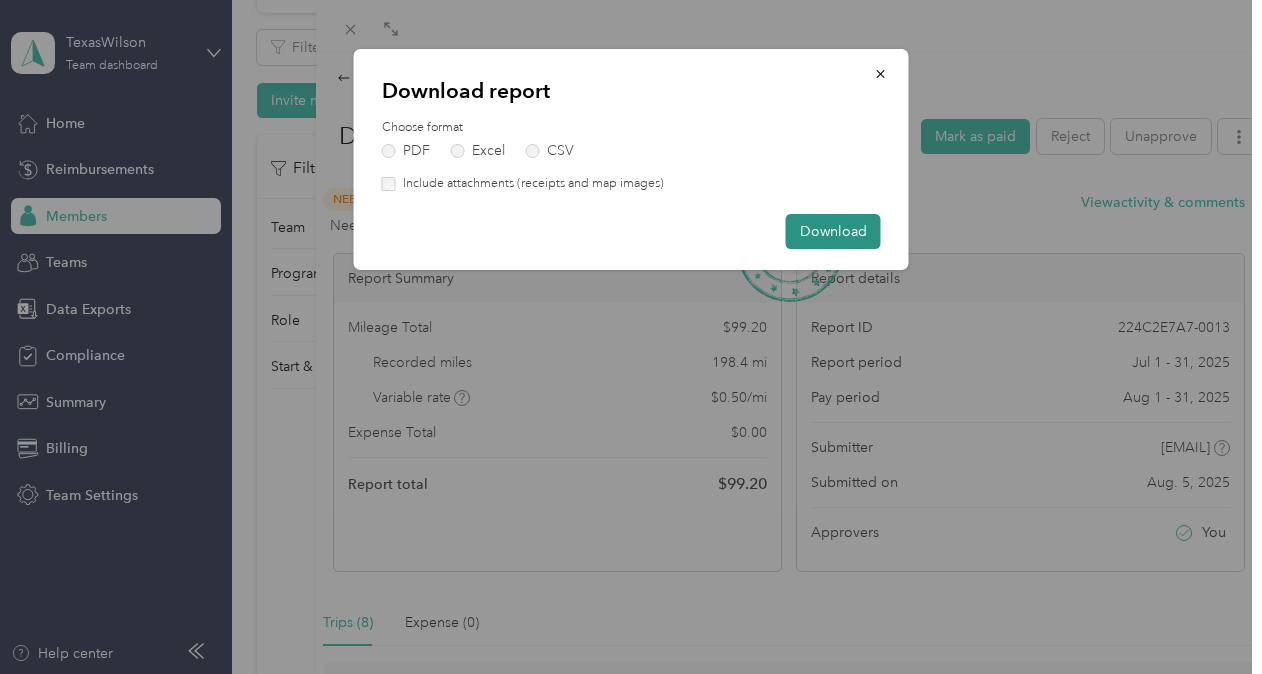 click on "Download" at bounding box center (833, 231) 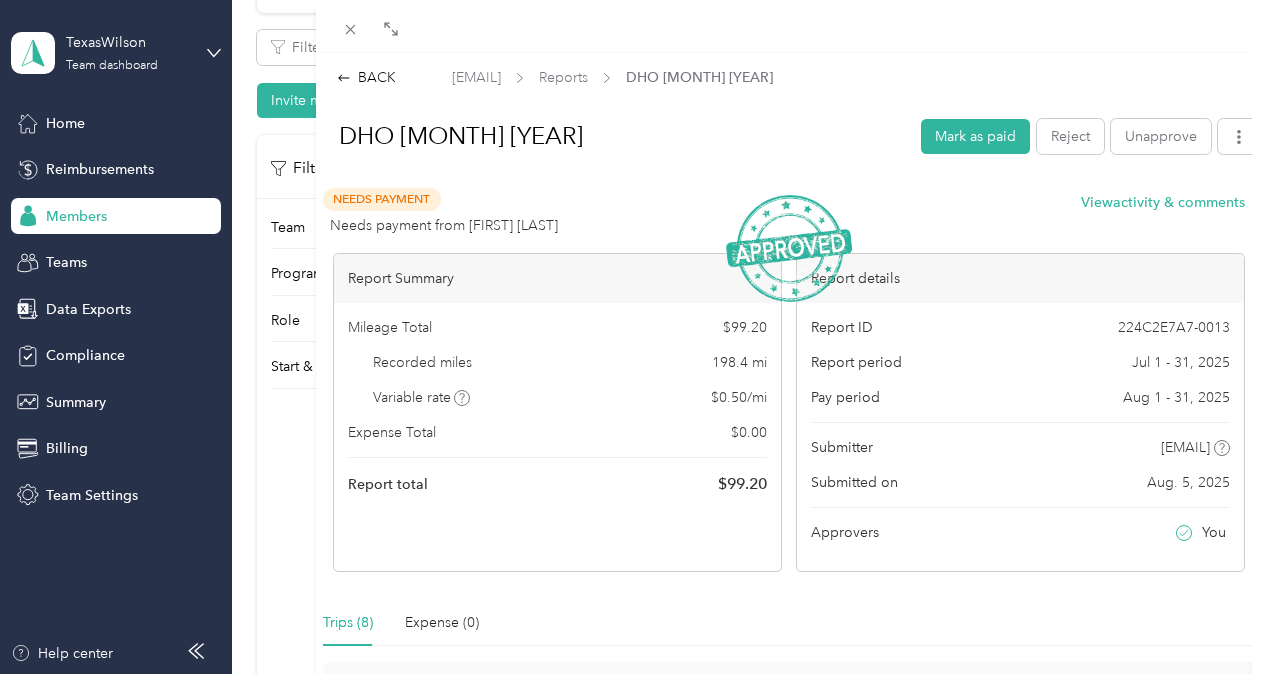 click on "Needs payment from [FIRST] [LAST] View  activity & comments Report Summary Mileage Total $ 99.20 Recorded miles 198.4   mi Variable rate   $ 0.50 / mi Expense Total $ 0.00 Report total $ 99.20 Report details Report ID 224C2E7A7-0013 Report period [MONTH] - [YEAR] Pay period [MONTH] - [YEAR] Submitter [EMAIL] Submitted on [MONTH]. [DAY], [YEAR] Approvers You Trips (8) Expense (0) Miles Trip Date Value Location Track Method Purpose Notes Tags                   10.4 [MONTH]-[DAY]-[YEAR] $5.20 04:41 pm [NUMBER] [STREET], [CITY] 04:41 pm [NUMBER] [STREET], [CITY] Manual TexasWilson - 12.6 [MONTH]-[DAY]-[YEAR] $6.30 04:40 pm TXW 04:40 pm [NUMBER] [STREET], [CITY] Manual TexasWilson - 41.3 [MONTH]-[DAY]-[YEAR] $20.65 04:39 pm Home 04:39 pm [NUMBER] [STREET], [CITY] Manual TexasWilson - 49.1 [MONTH]-[DAY]-[YEAR] $24.55 04:45 pm Home 04:45 pm [NUMBER] [STREET], [CITY] Manual TexasWilson - 13.5 [MONTH]-[DAY]-[YEAR] -" at bounding box center [631, 337] 